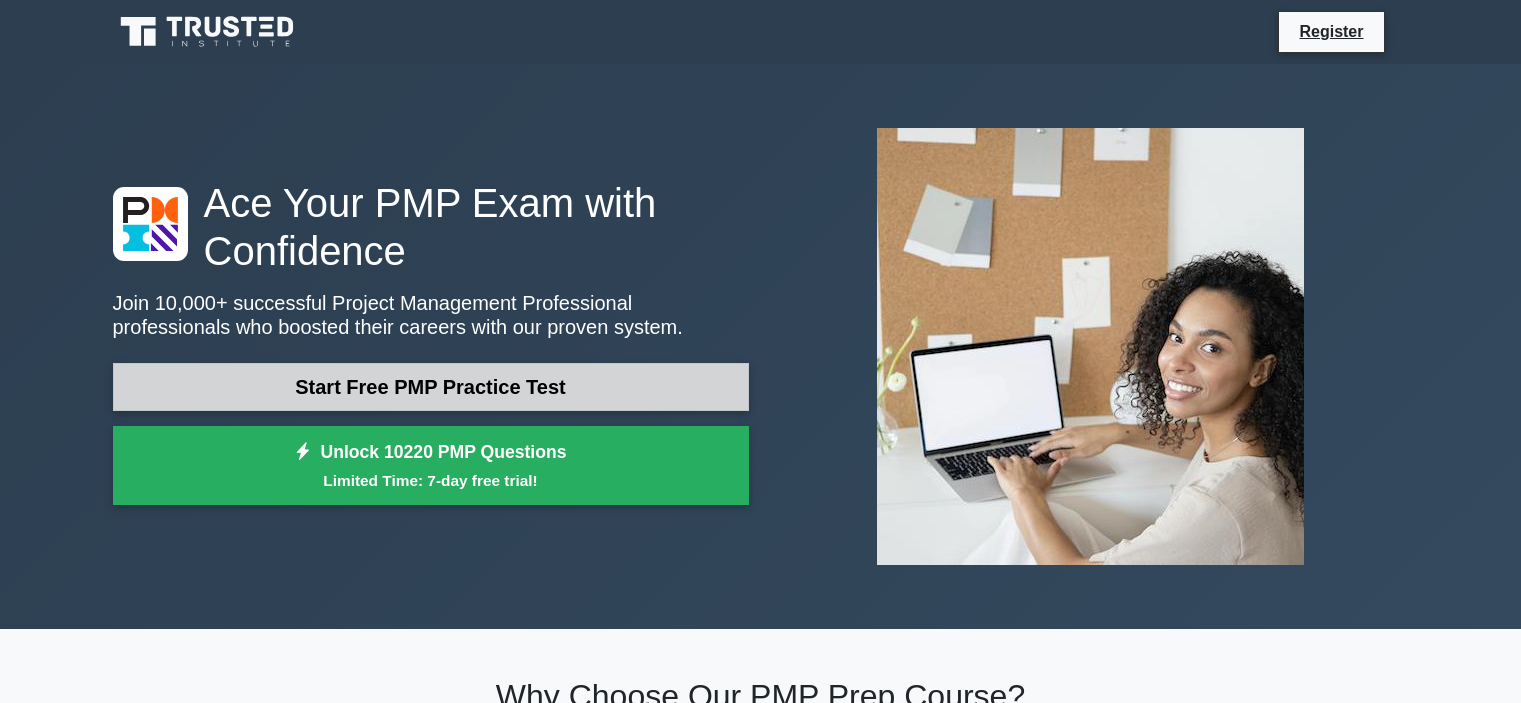 scroll, scrollTop: 0, scrollLeft: 0, axis: both 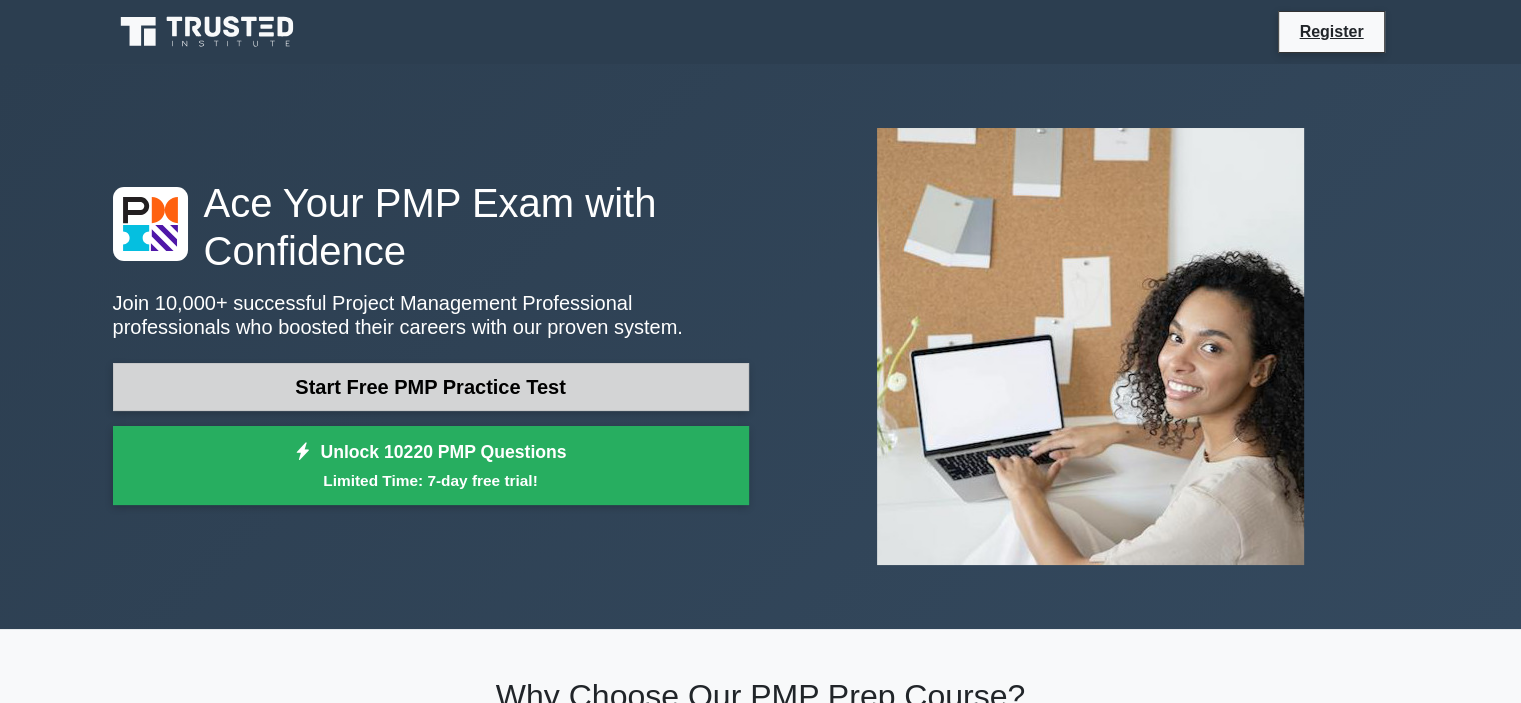 click on "Start Free PMP Practice Test" at bounding box center (431, 387) 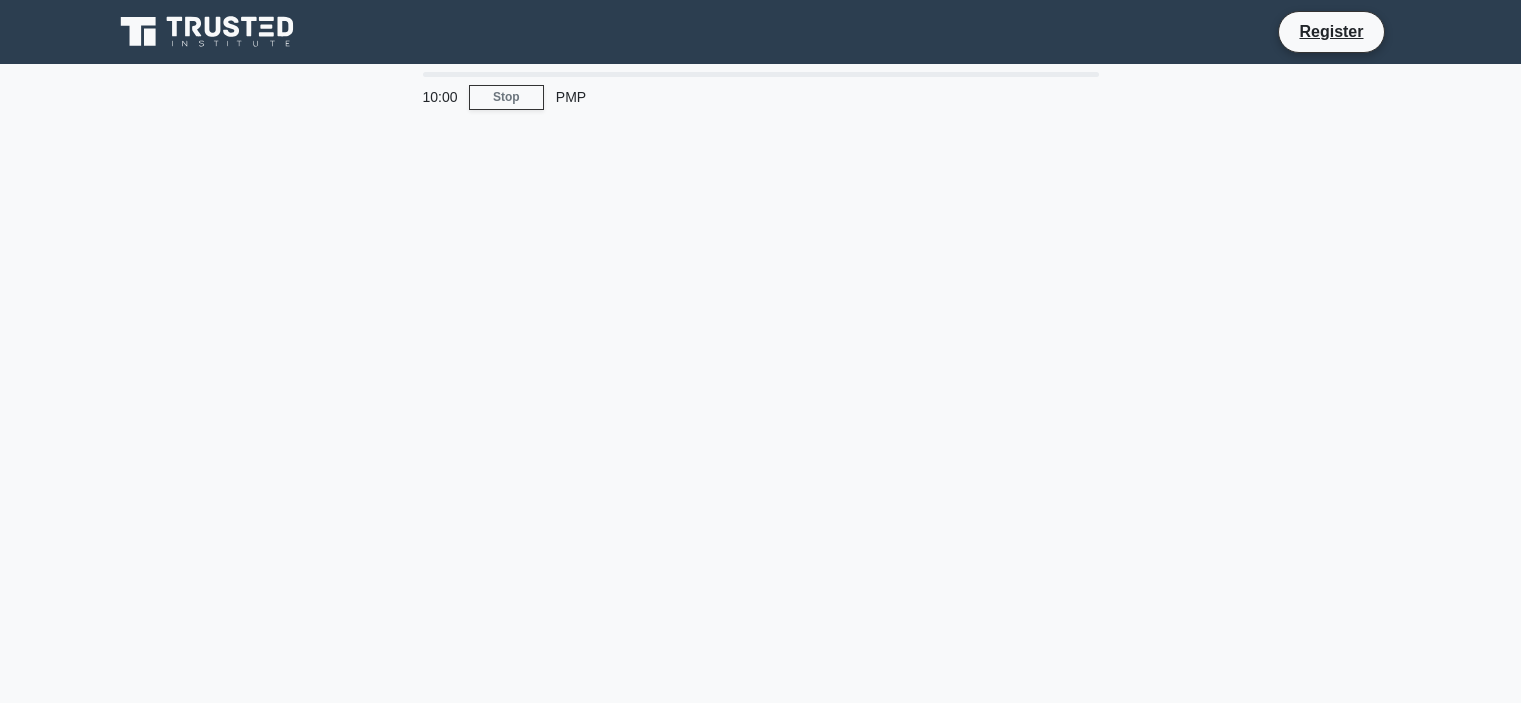 scroll, scrollTop: 0, scrollLeft: 0, axis: both 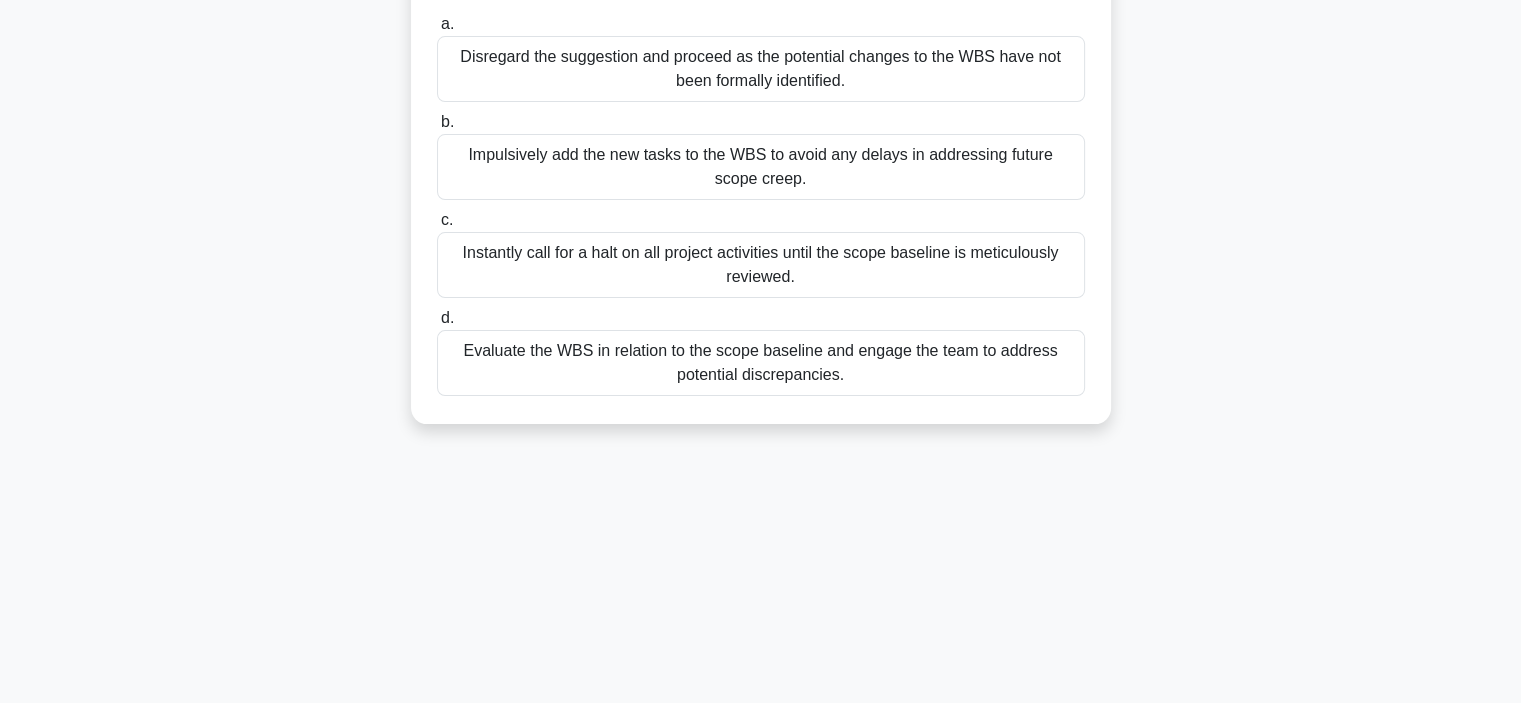 click on "Evaluate the WBS in relation to the scope baseline and engage the team to address potential discrepancies." at bounding box center [761, 363] 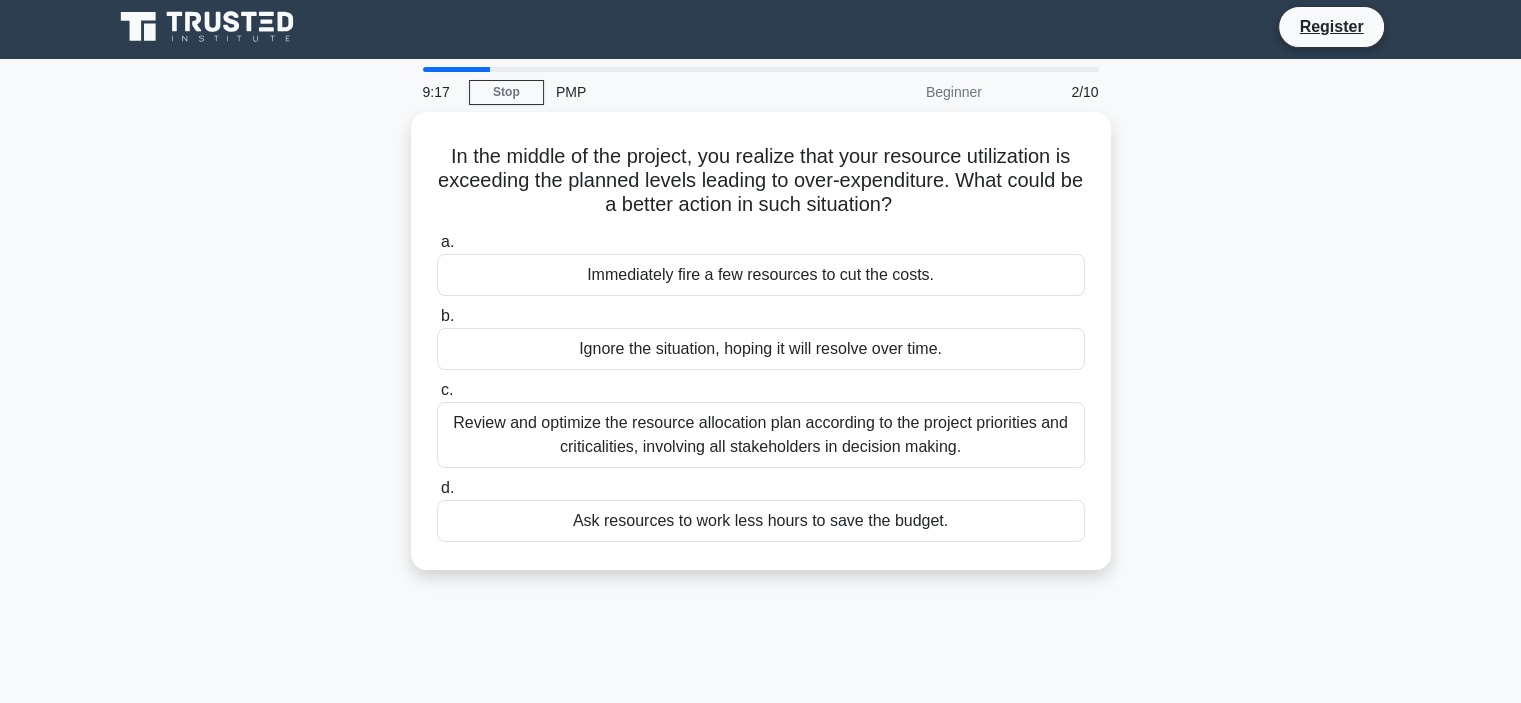 scroll, scrollTop: 0, scrollLeft: 0, axis: both 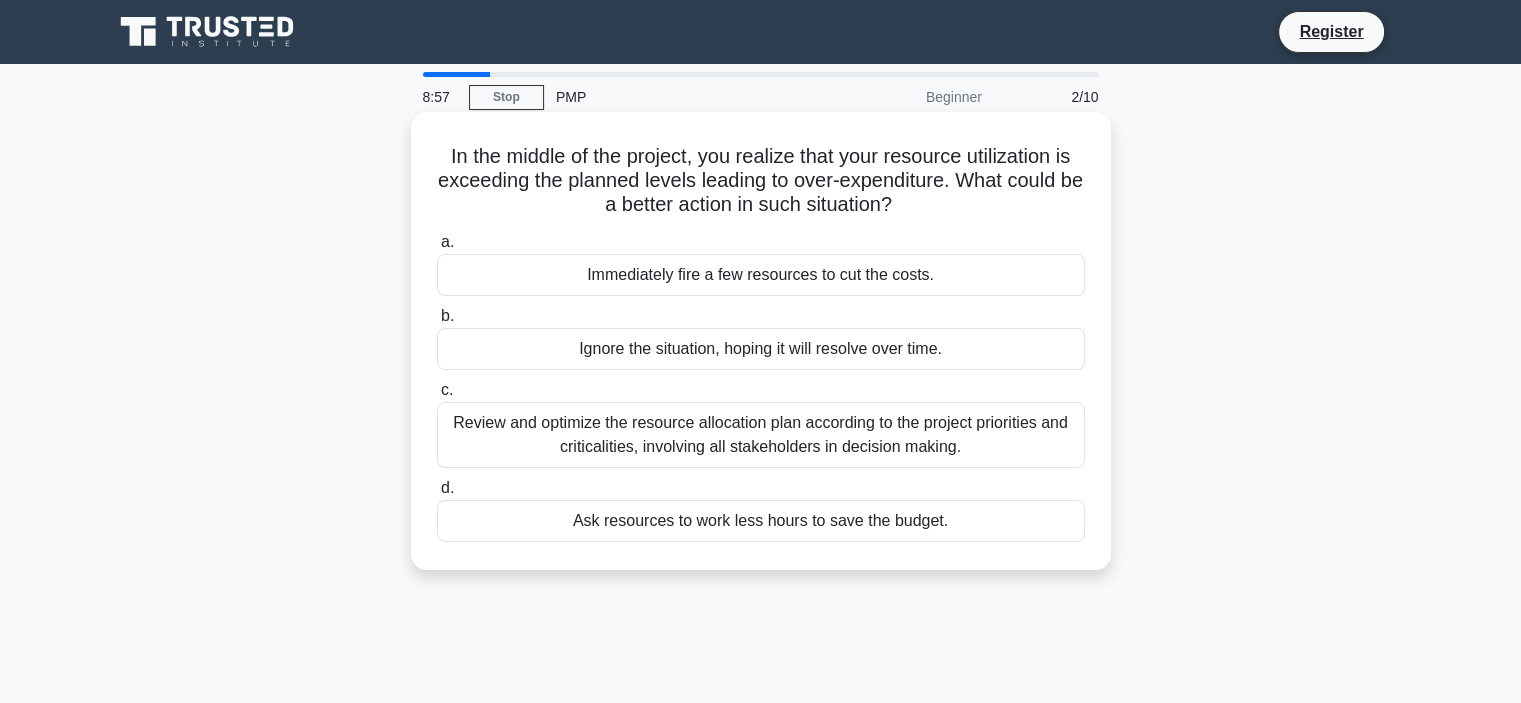click on "Review and optimize the resource allocation plan according to the project priorities and criticalities, involving all stakeholders in decision making." at bounding box center (761, 435) 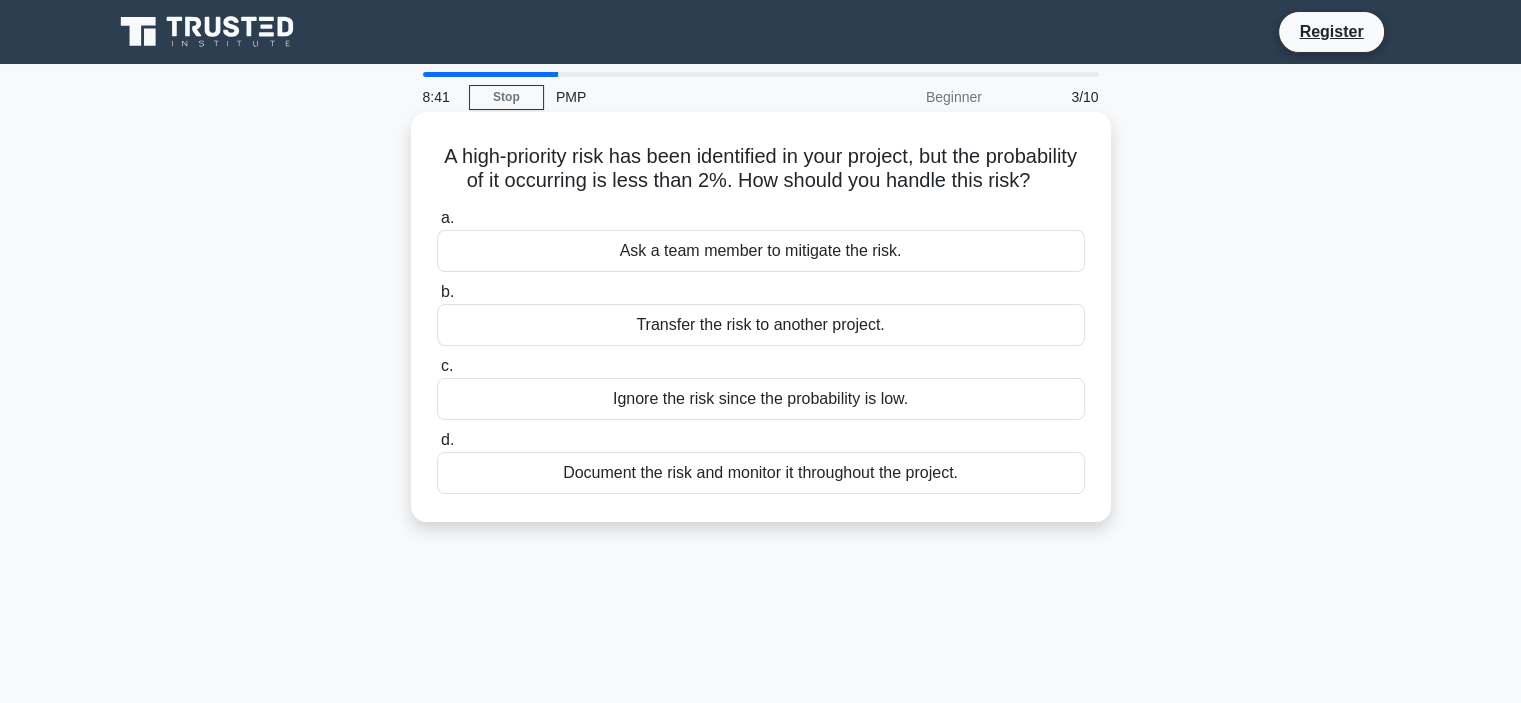 click on "Document the risk and monitor it throughout the project." at bounding box center [761, 473] 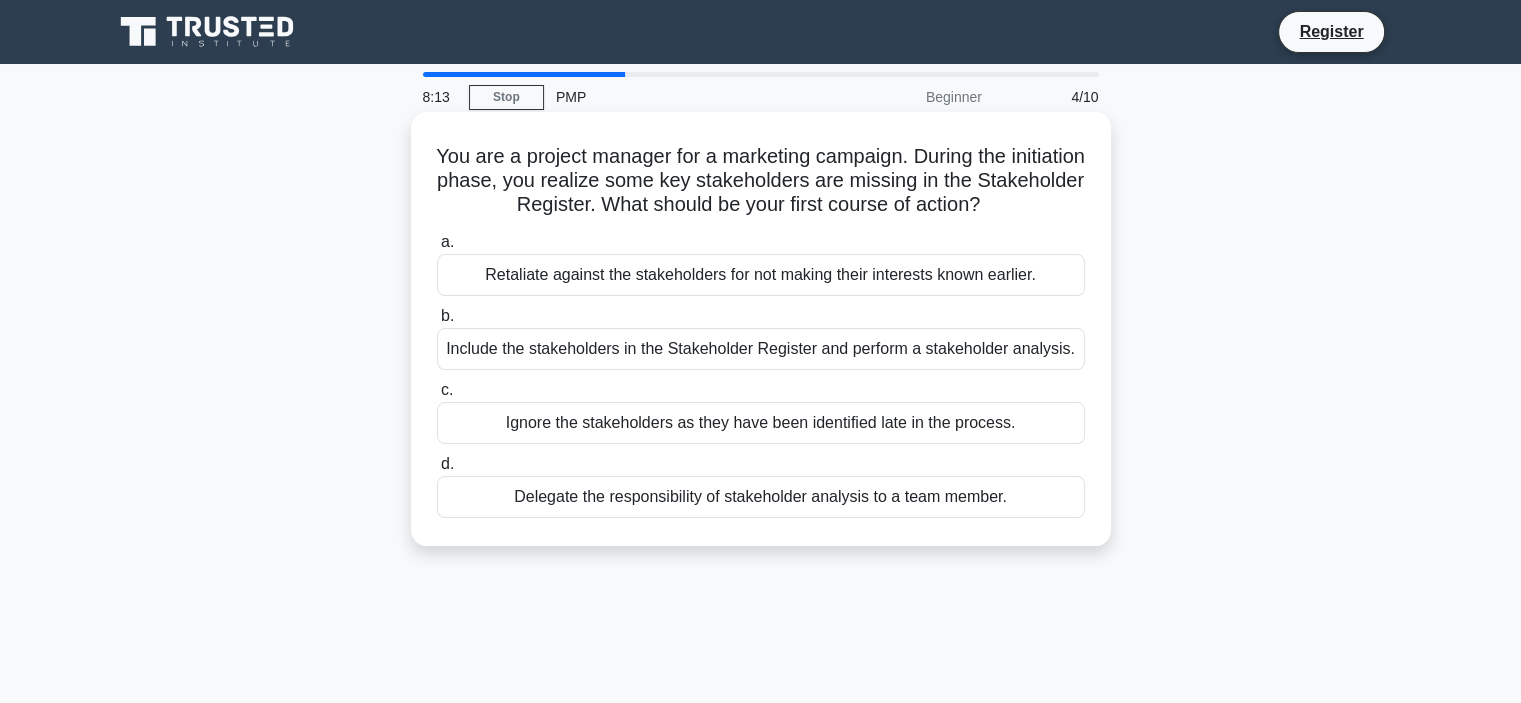 click on "Include the stakeholders in the Stakeholder Register and perform a stakeholder analysis." at bounding box center (761, 349) 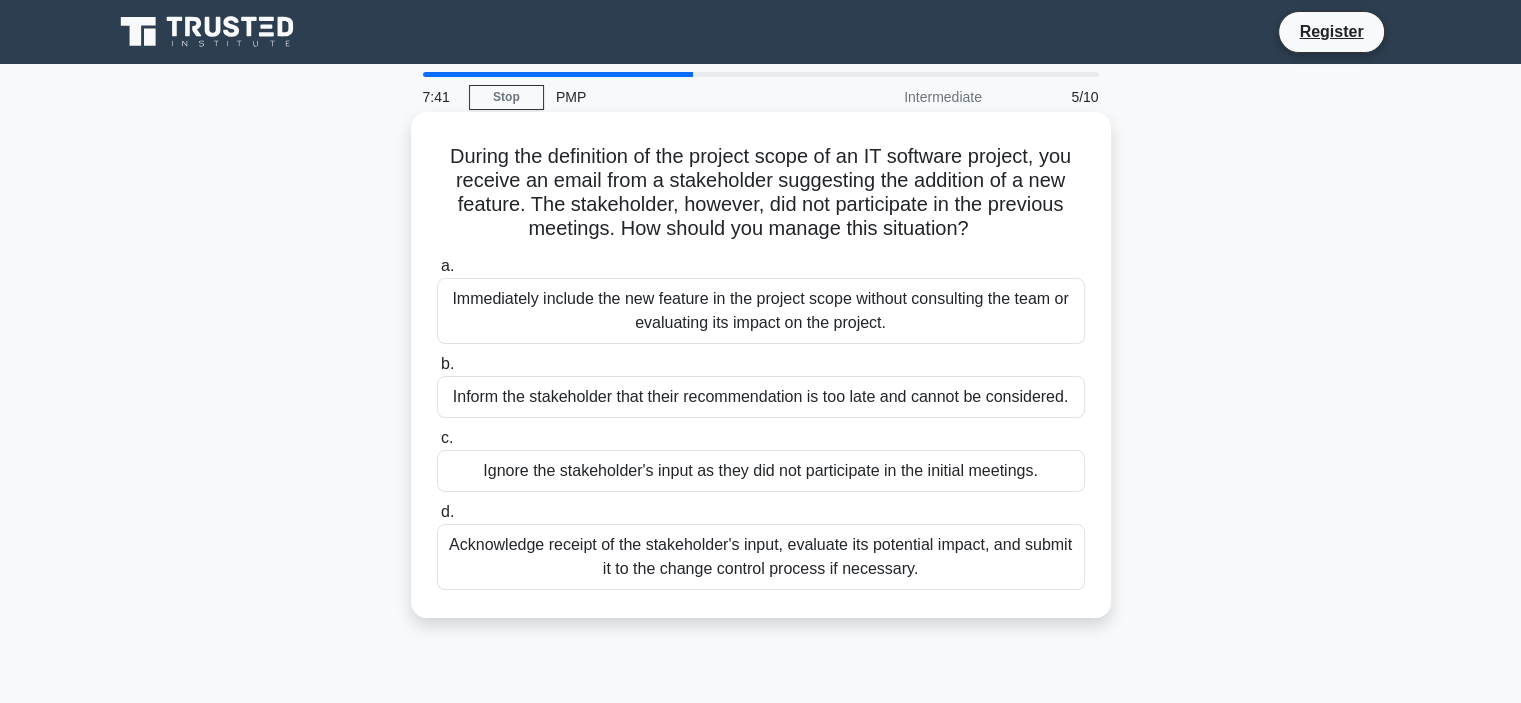 click on "Acknowledge receipt of the stakeholder's input, evaluate its potential impact, and submit it to the change control process if necessary." at bounding box center [761, 557] 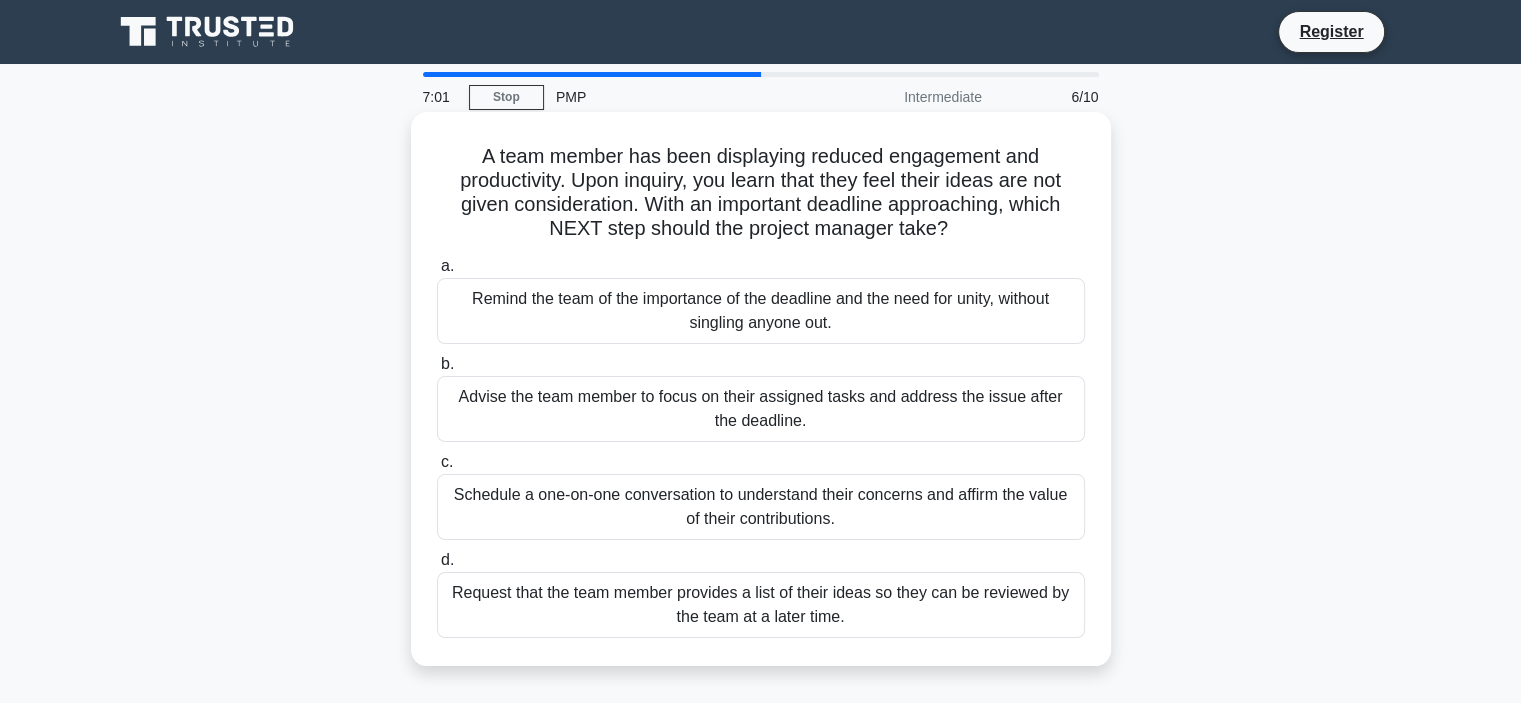 click on "Schedule a one-on-one conversation to understand their concerns and affirm the value of their contributions." at bounding box center (761, 507) 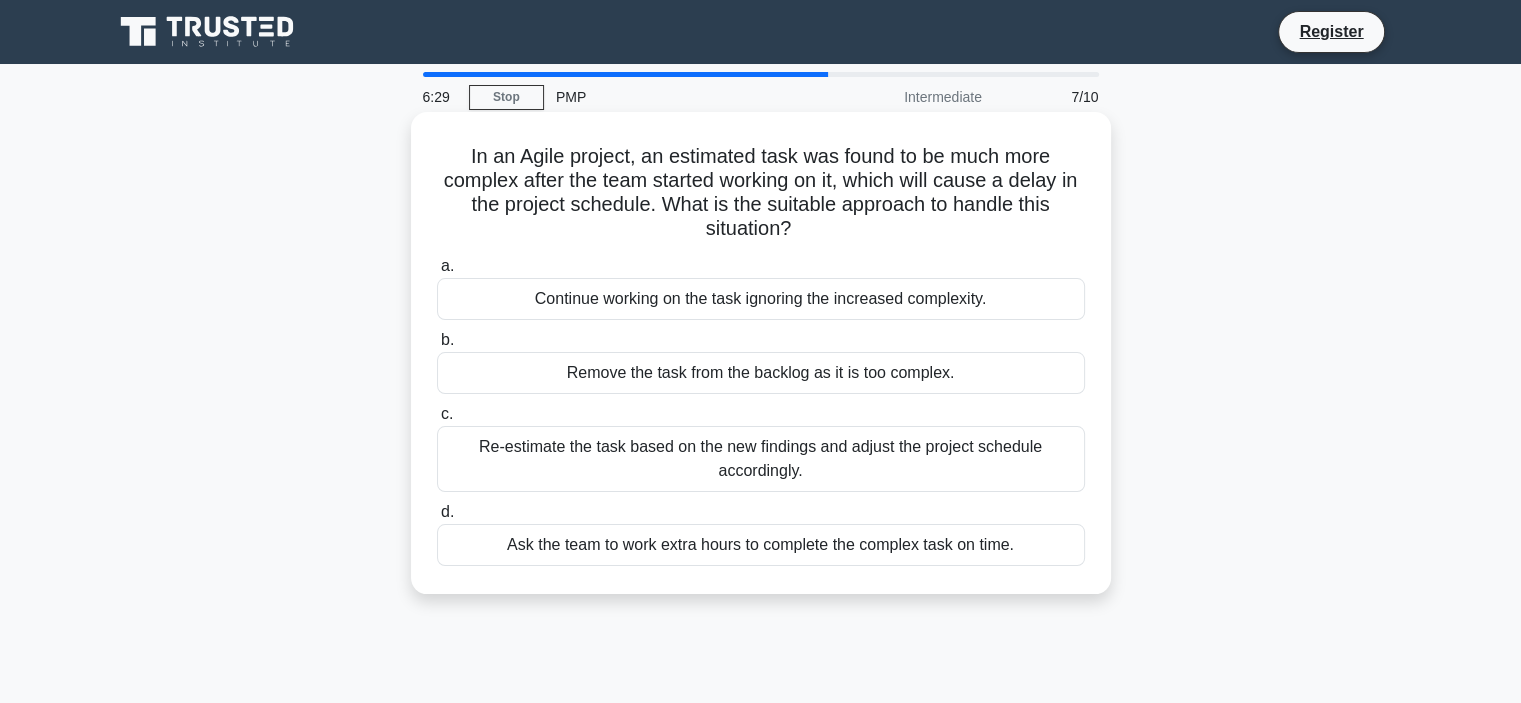 click on "Re-estimate the task based on the new findings and adjust the project schedule accordingly." at bounding box center (761, 459) 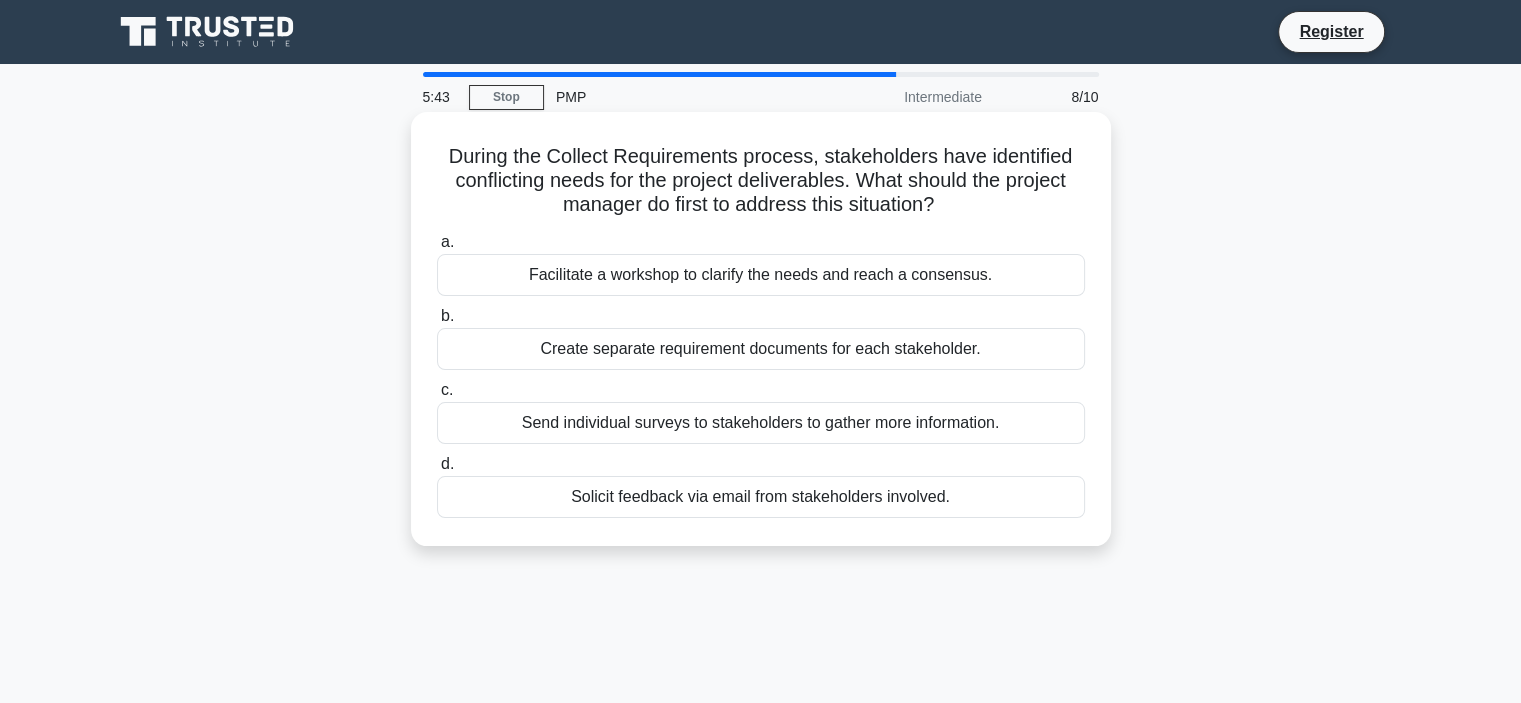 click on "Facilitate a workshop to clarify the needs and reach a consensus." at bounding box center (761, 275) 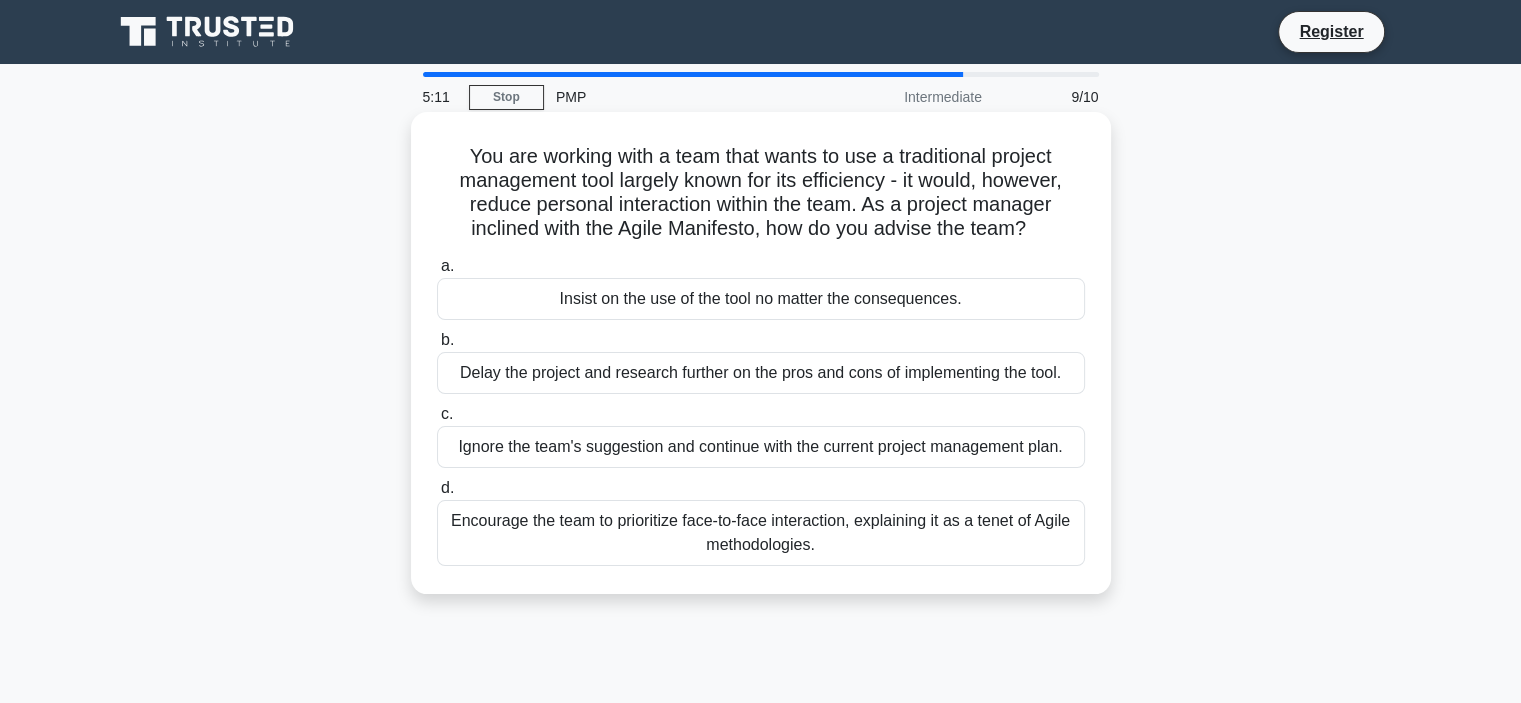 click on "Encourage the team to prioritize face-to-face interaction, explaining it as a tenet of Agile methodologies." at bounding box center [761, 533] 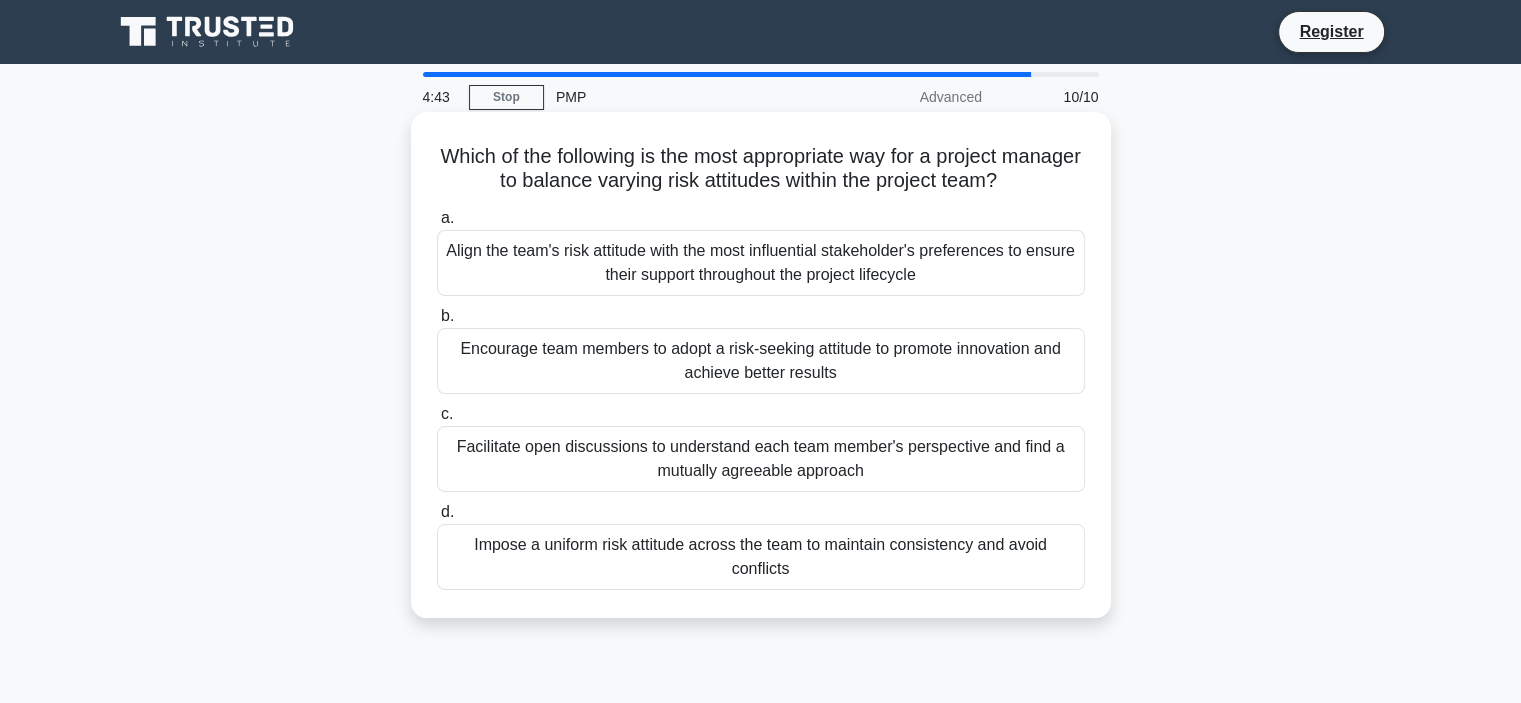 click on "Align the team's risk attitude with the most influential stakeholder's preferences to ensure their support throughout the project lifecycle" at bounding box center (761, 263) 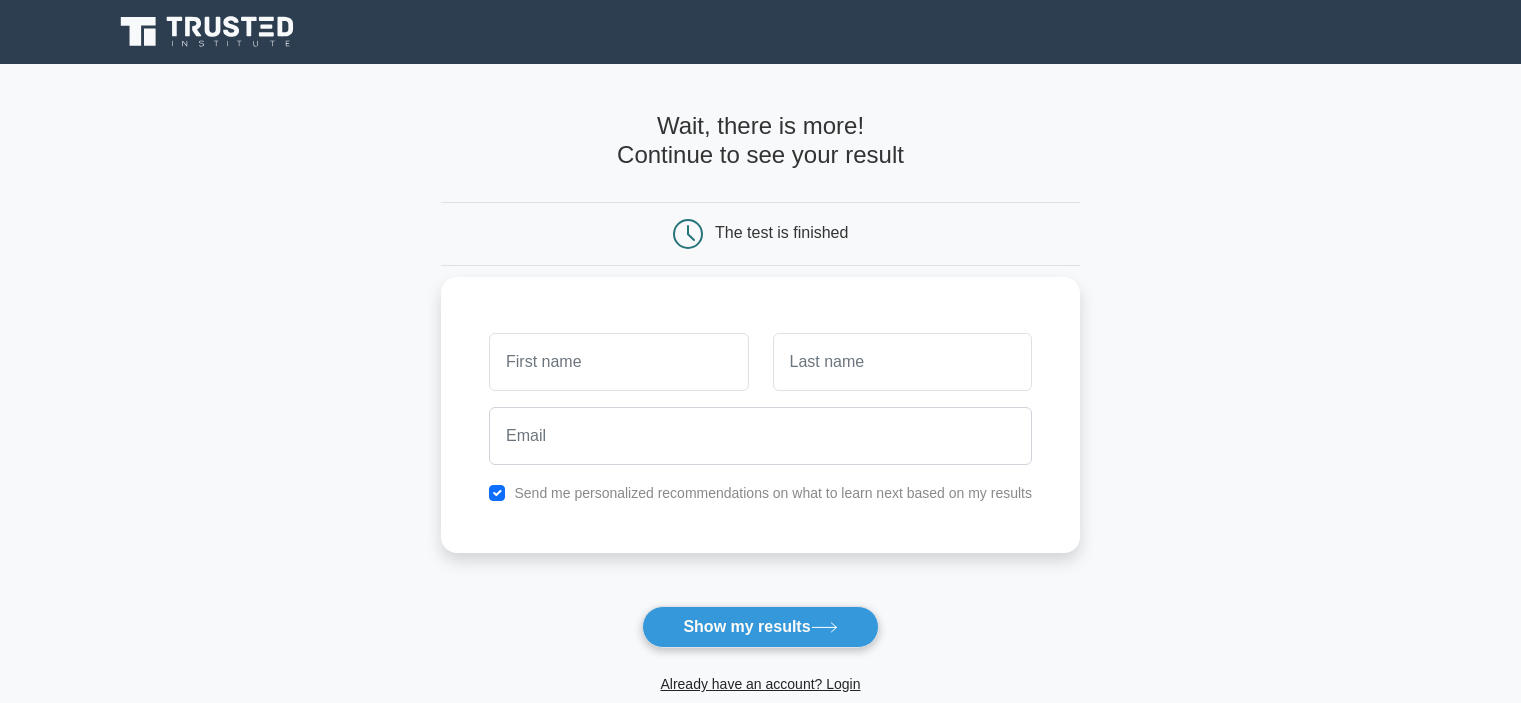 scroll, scrollTop: 0, scrollLeft: 0, axis: both 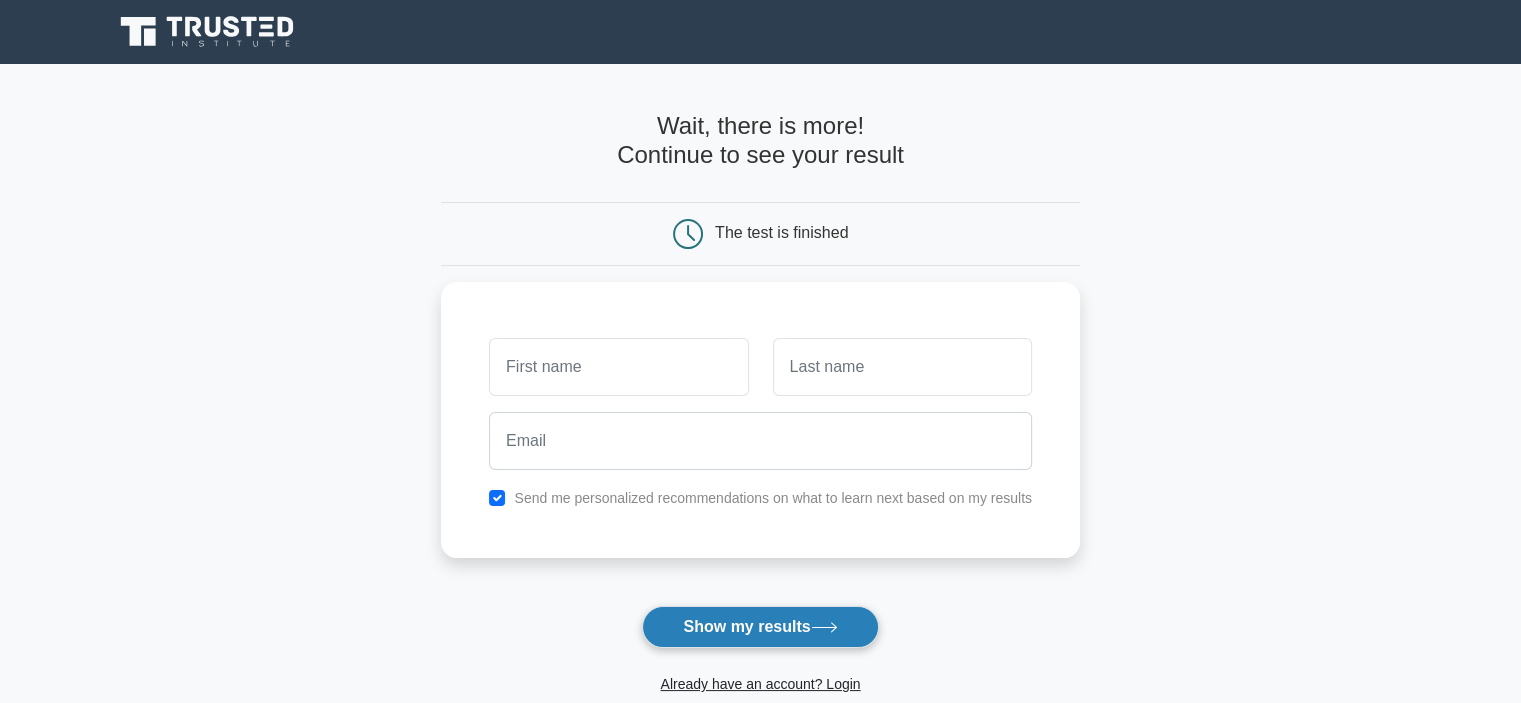 click on "Show my results" at bounding box center (760, 627) 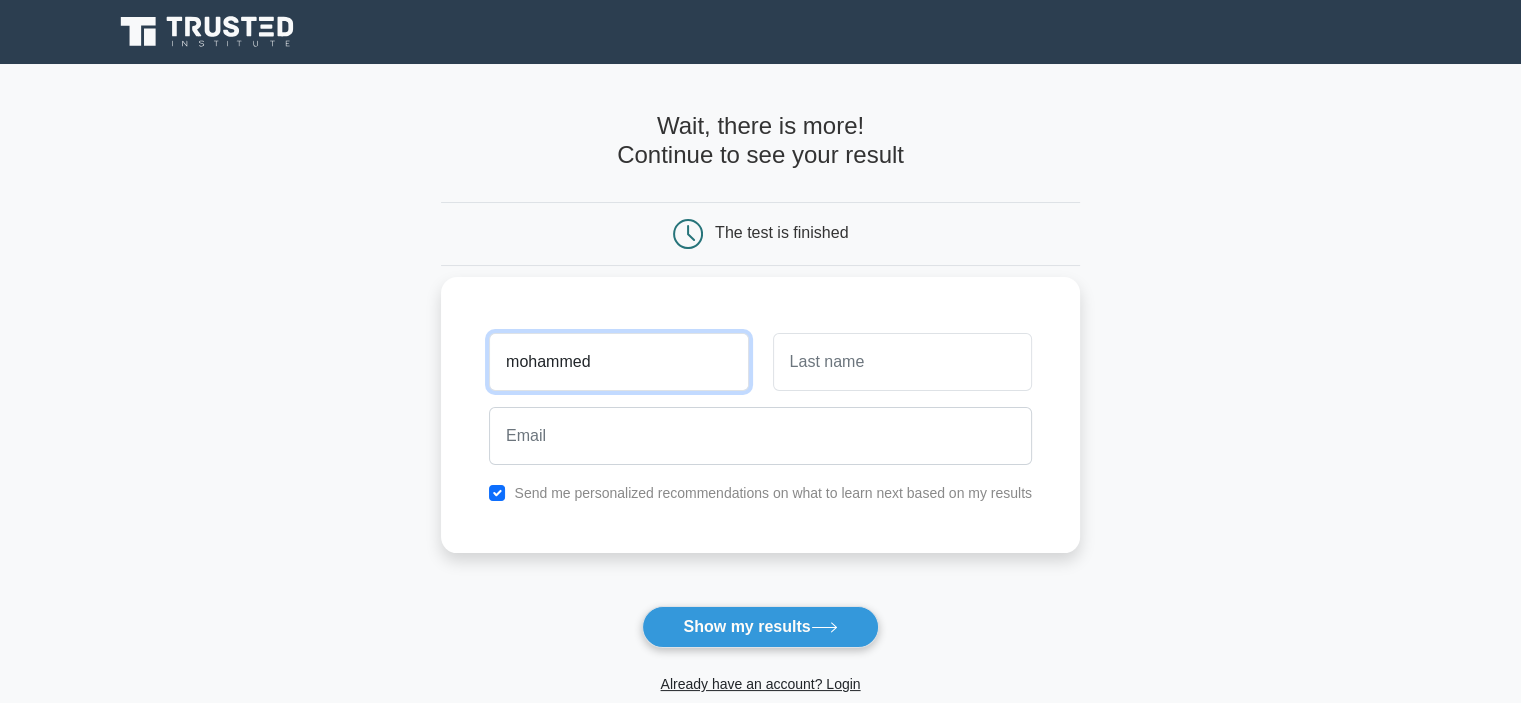 type on "mohammed" 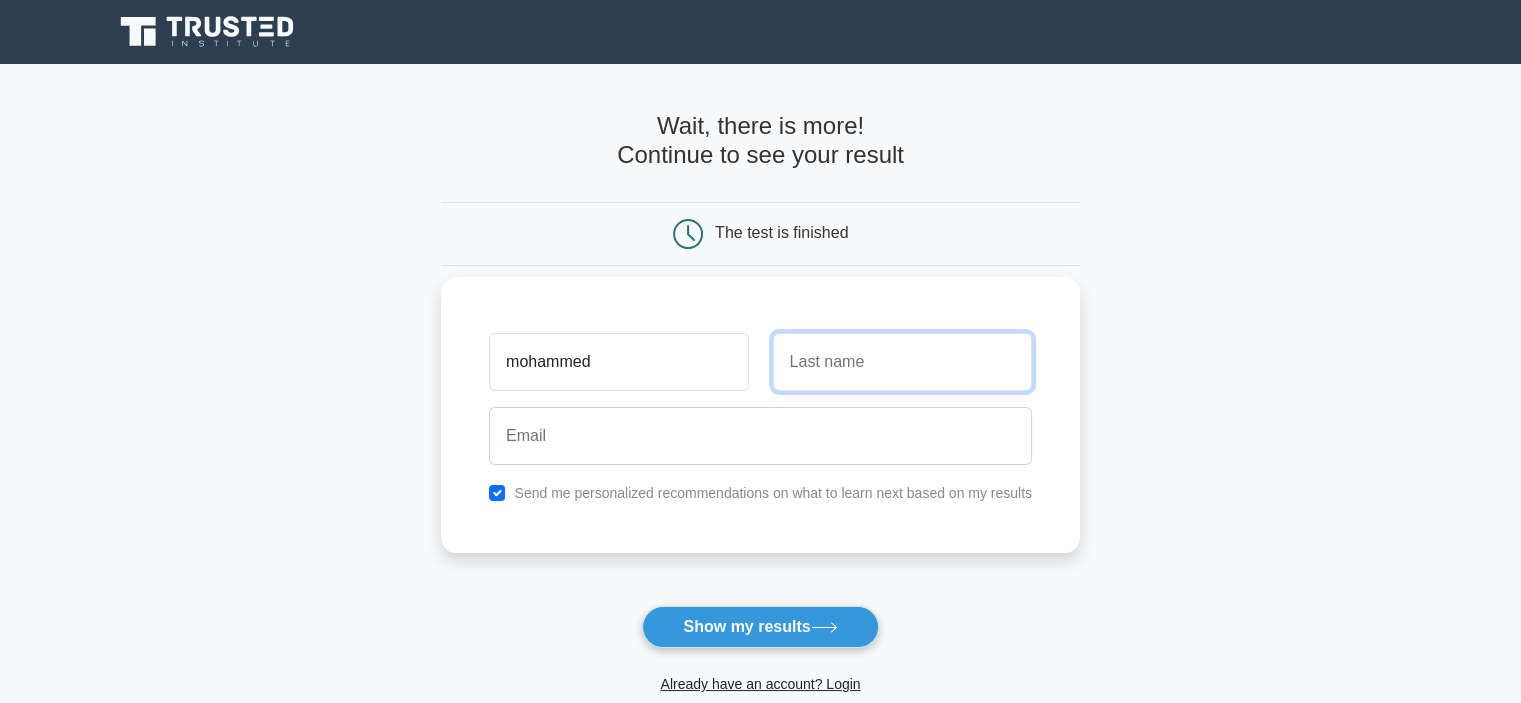 click at bounding box center [902, 362] 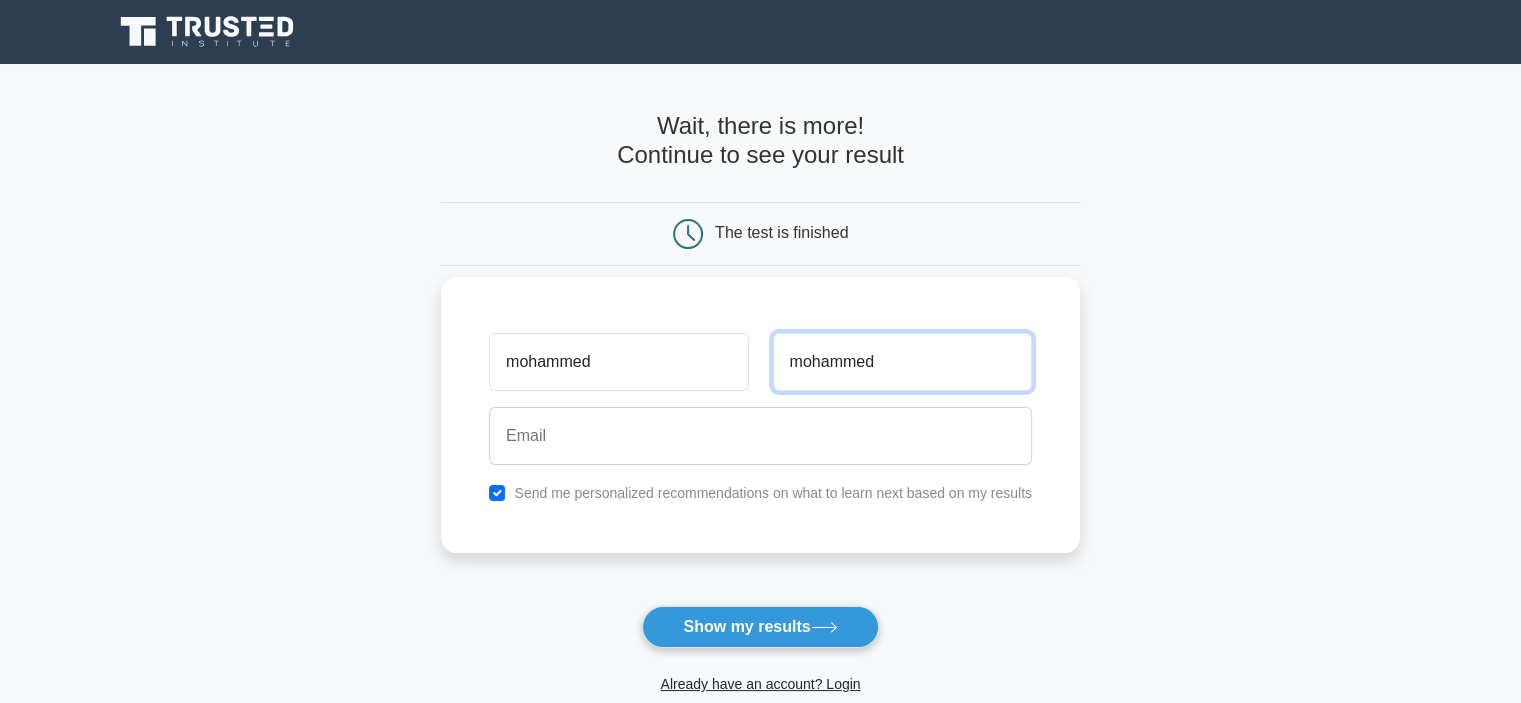 type on "mohammed" 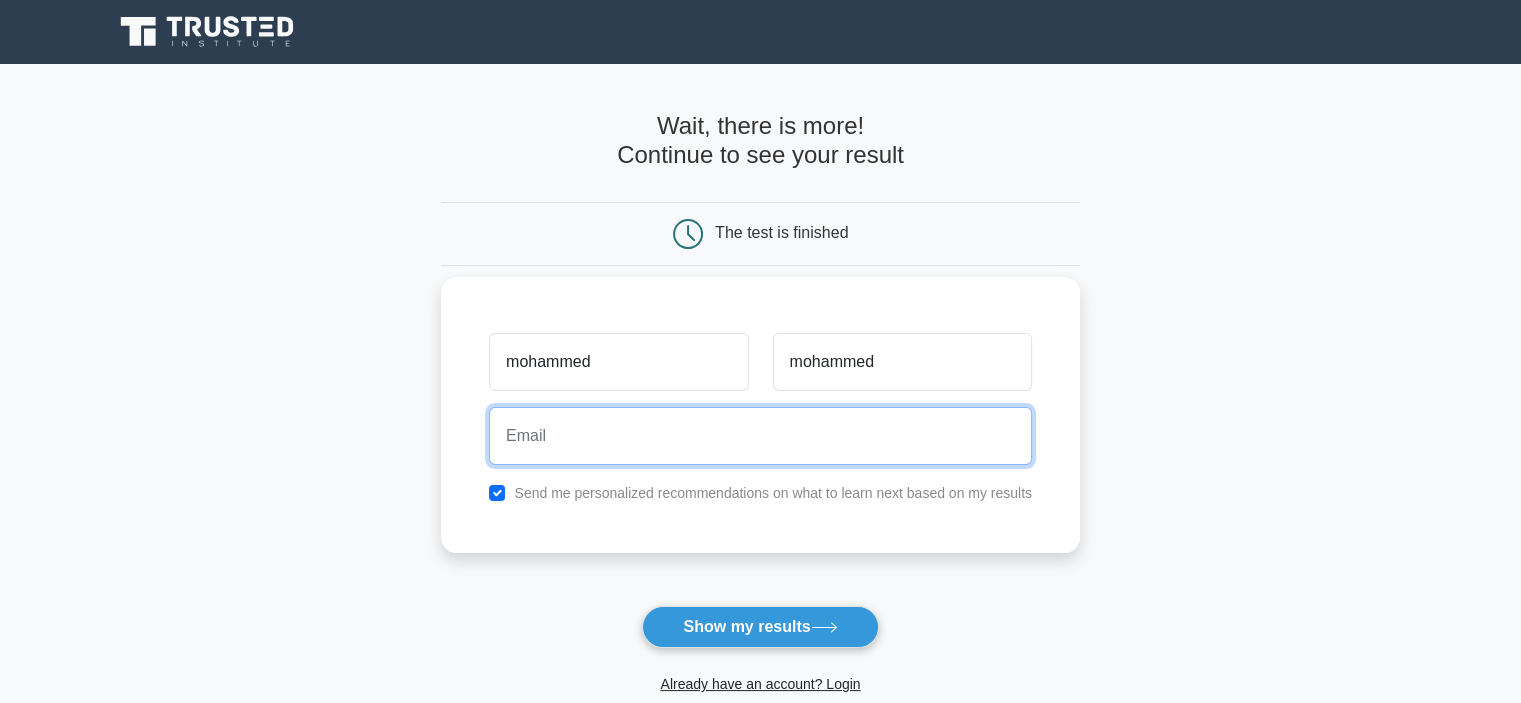 click at bounding box center (760, 436) 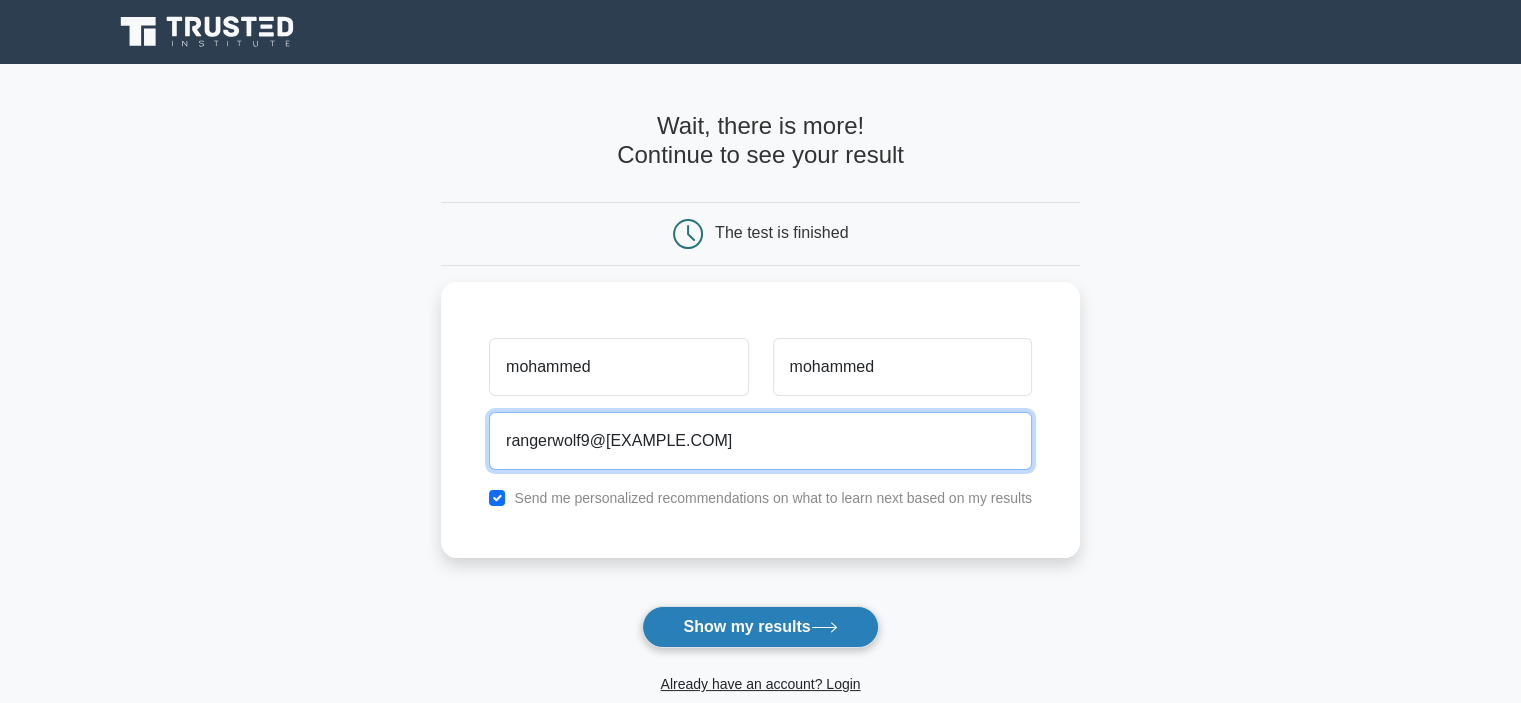 type on "rangerwolf9@gmail.com" 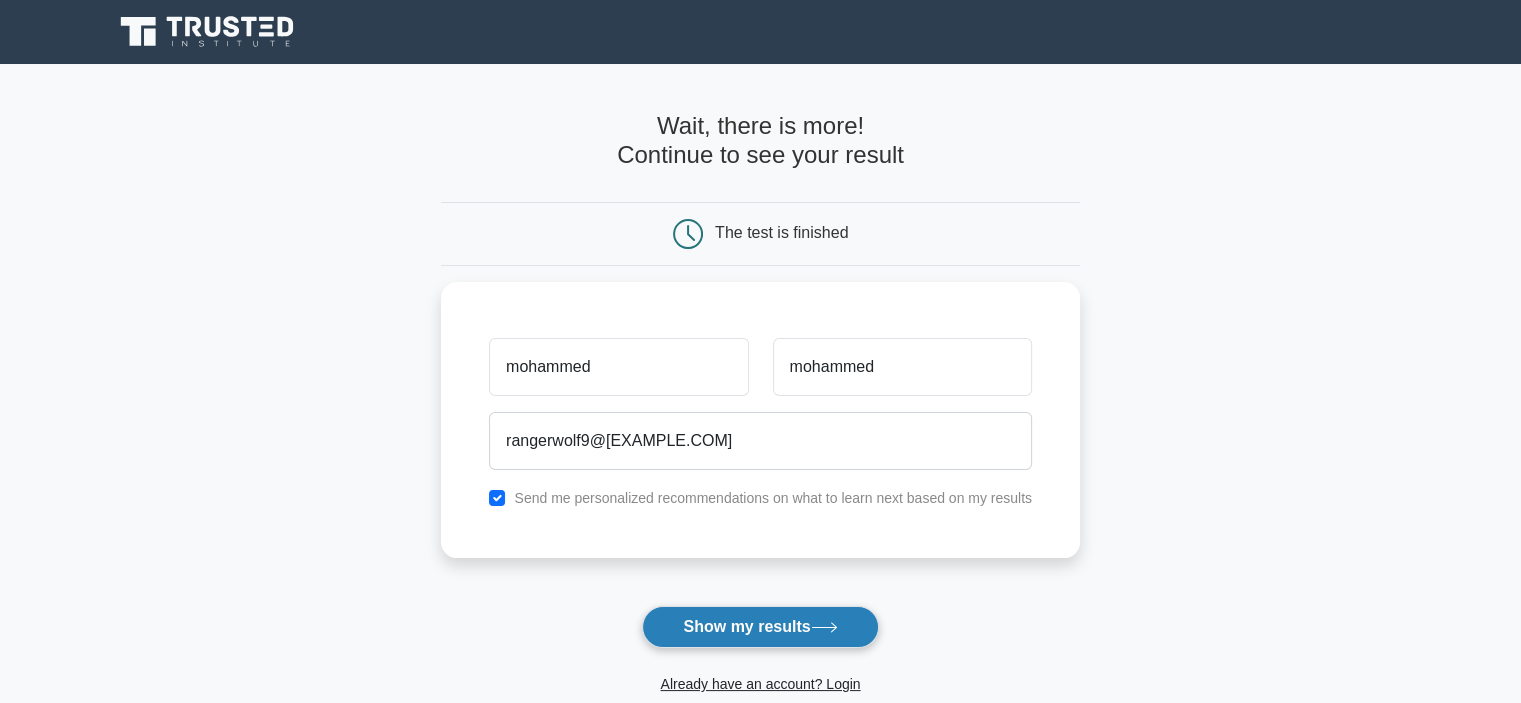 click on "Show my results" at bounding box center [760, 627] 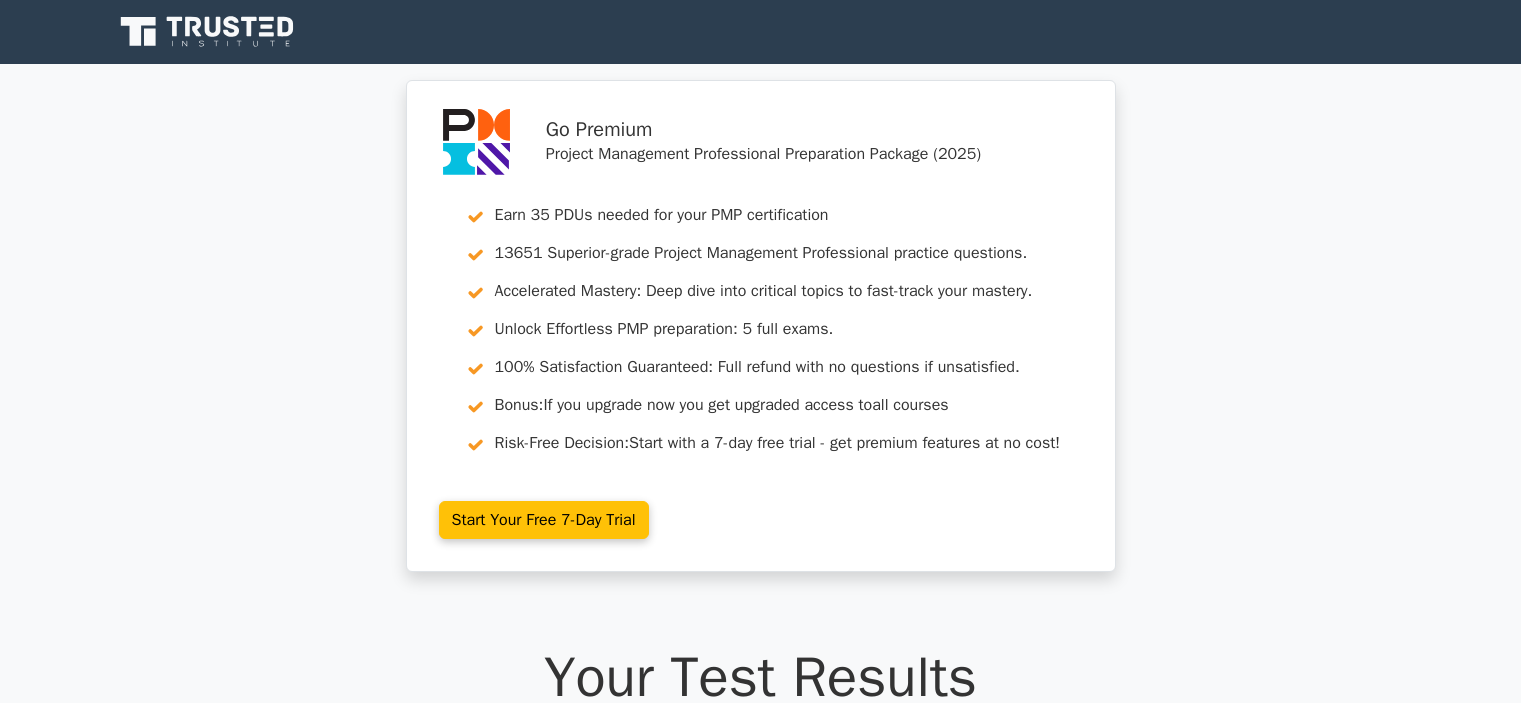 scroll, scrollTop: 0, scrollLeft: 0, axis: both 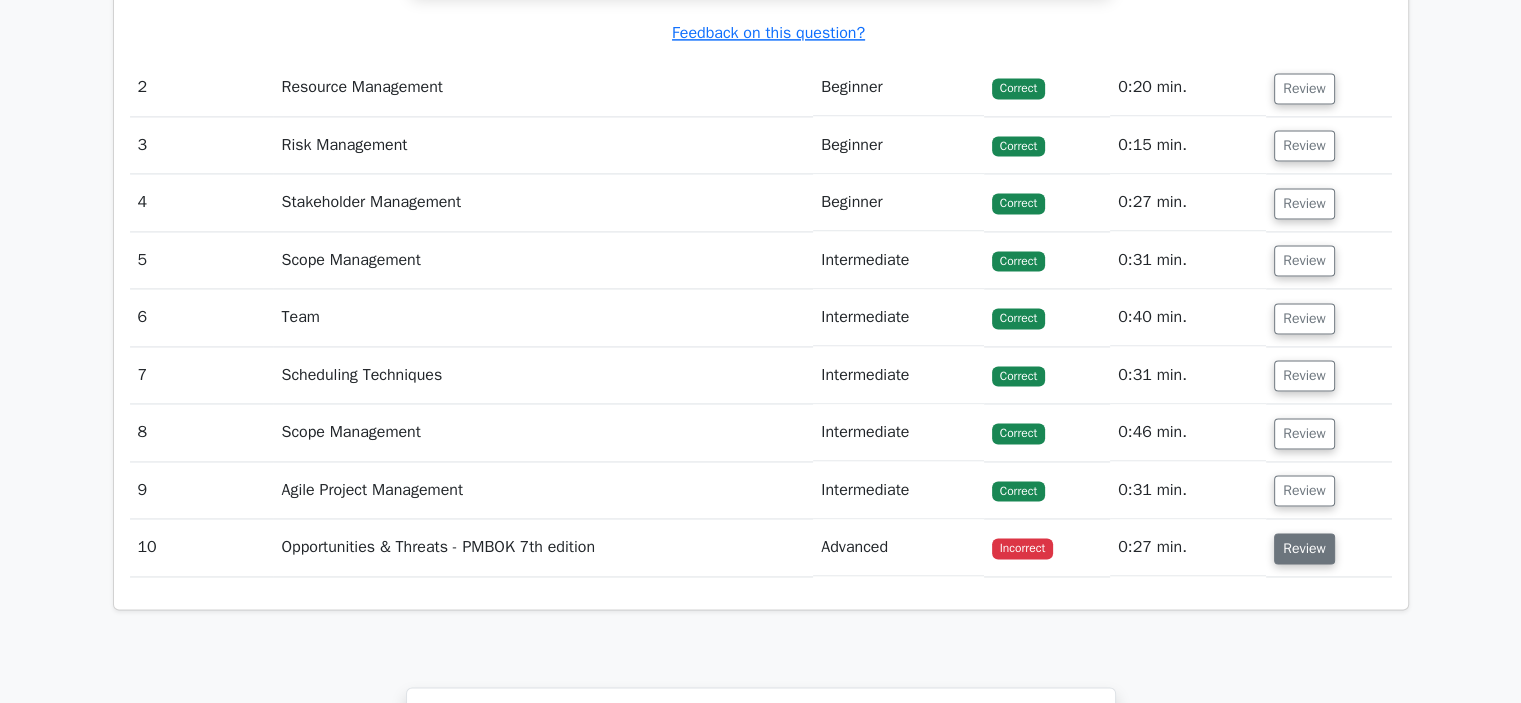 click on "Review" at bounding box center [1304, 548] 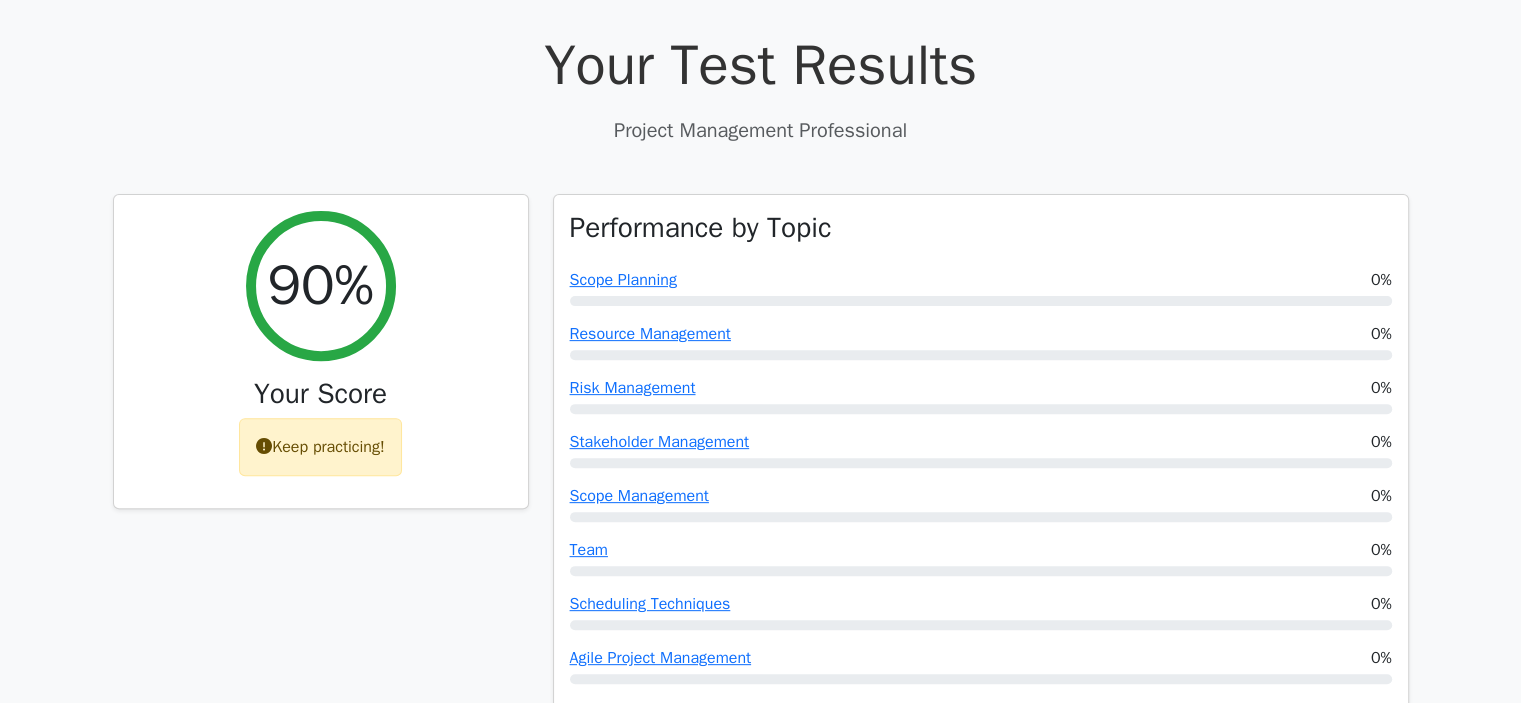 scroll, scrollTop: 266, scrollLeft: 0, axis: vertical 